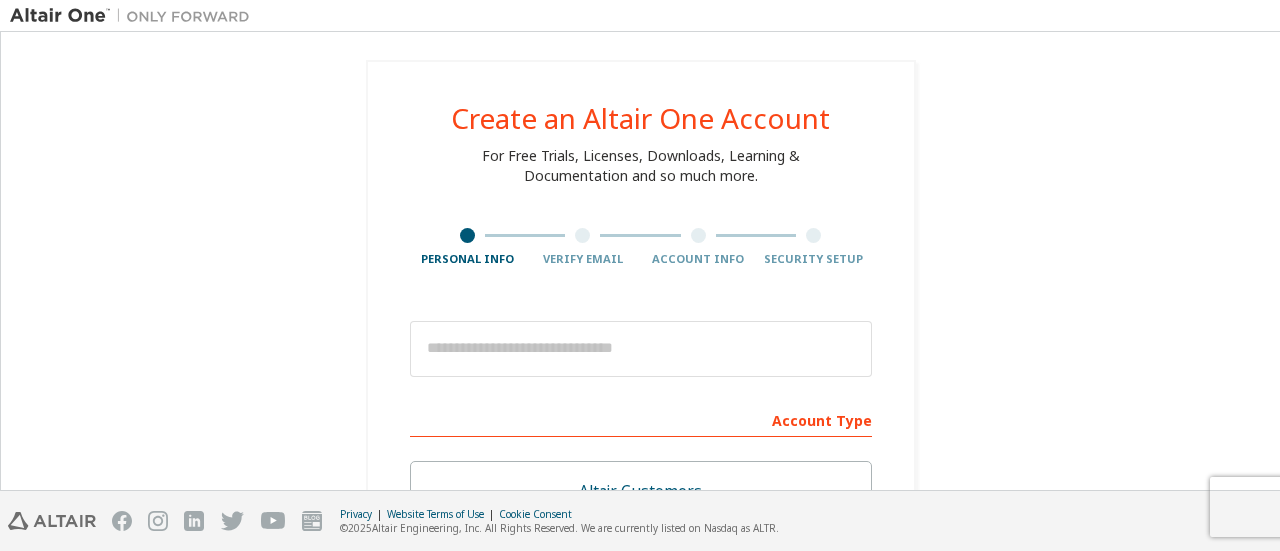 scroll, scrollTop: 0, scrollLeft: 0, axis: both 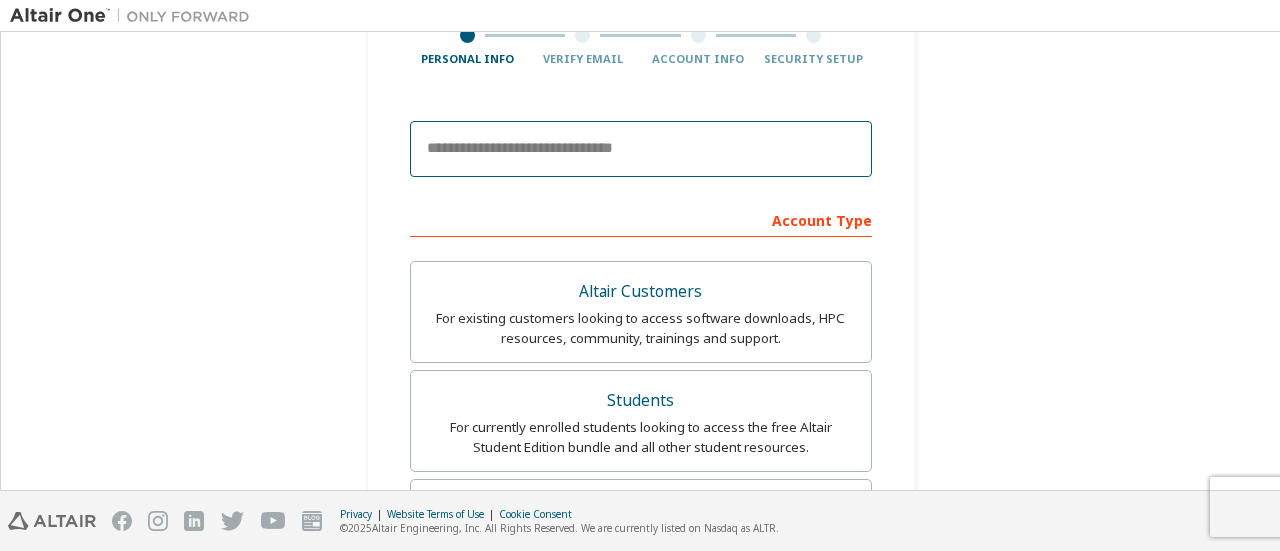 click at bounding box center [641, 149] 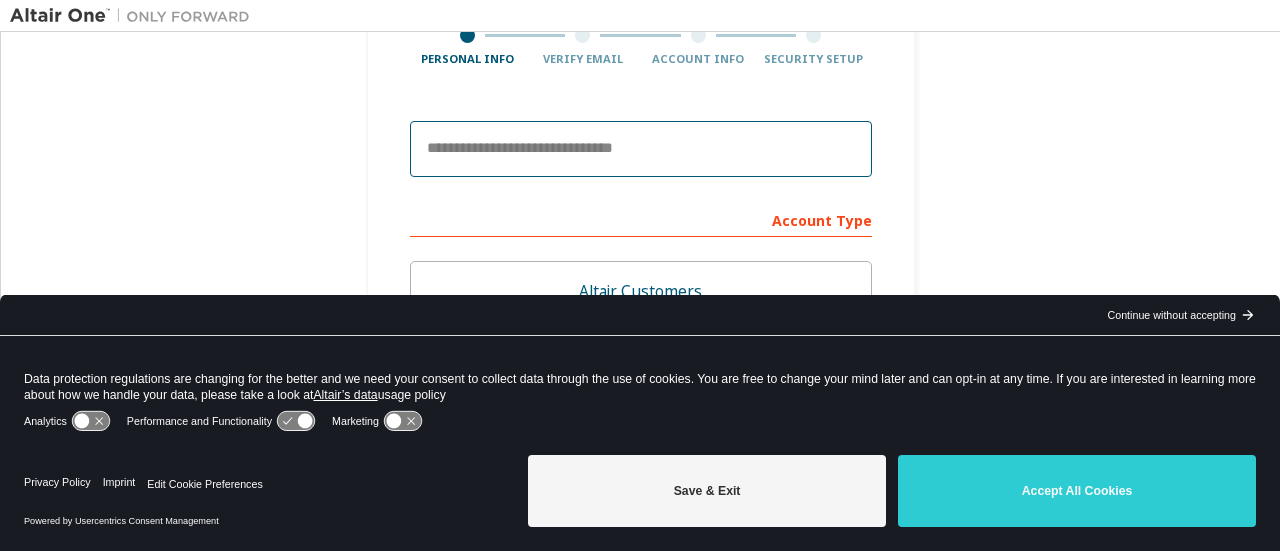 click at bounding box center [641, 149] 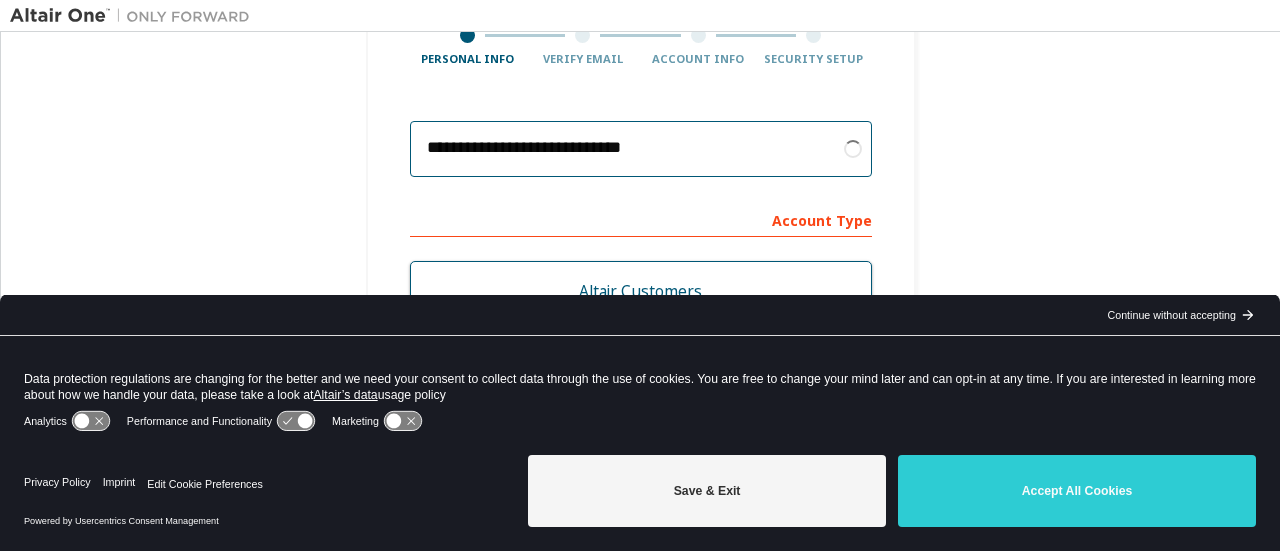 scroll, scrollTop: 300, scrollLeft: 0, axis: vertical 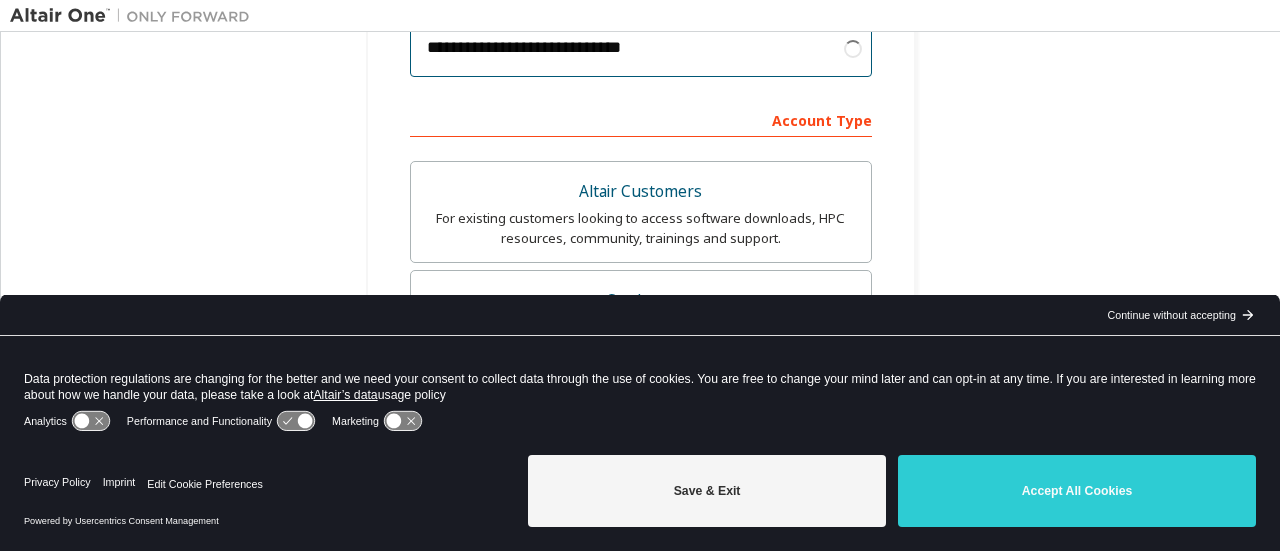 type on "**********" 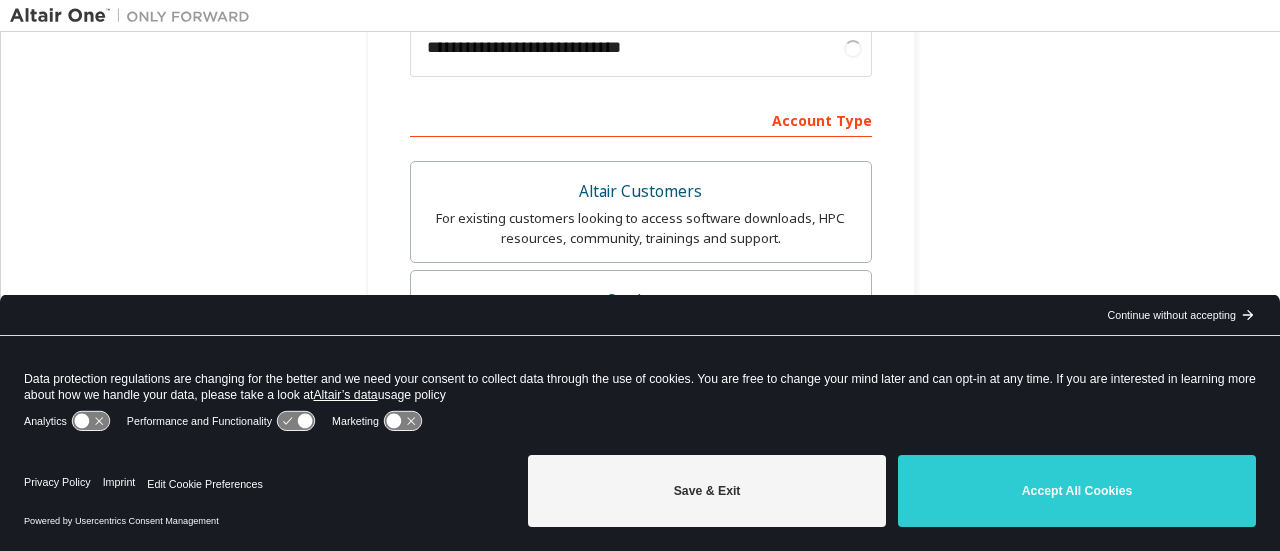 click on "**********" at bounding box center [640, 349] 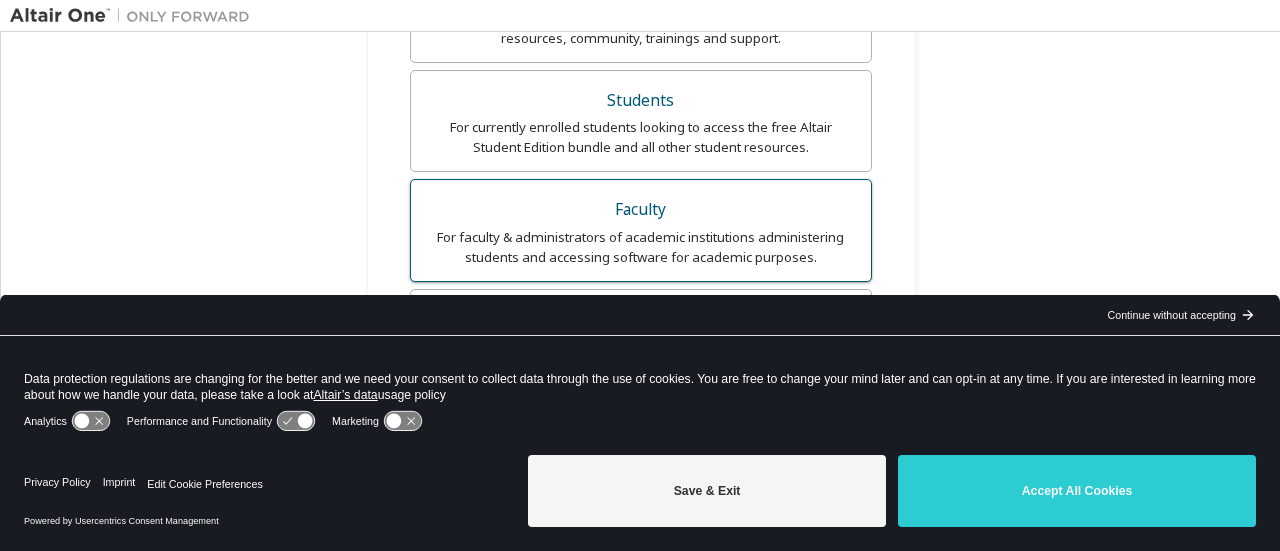 scroll, scrollTop: 400, scrollLeft: 0, axis: vertical 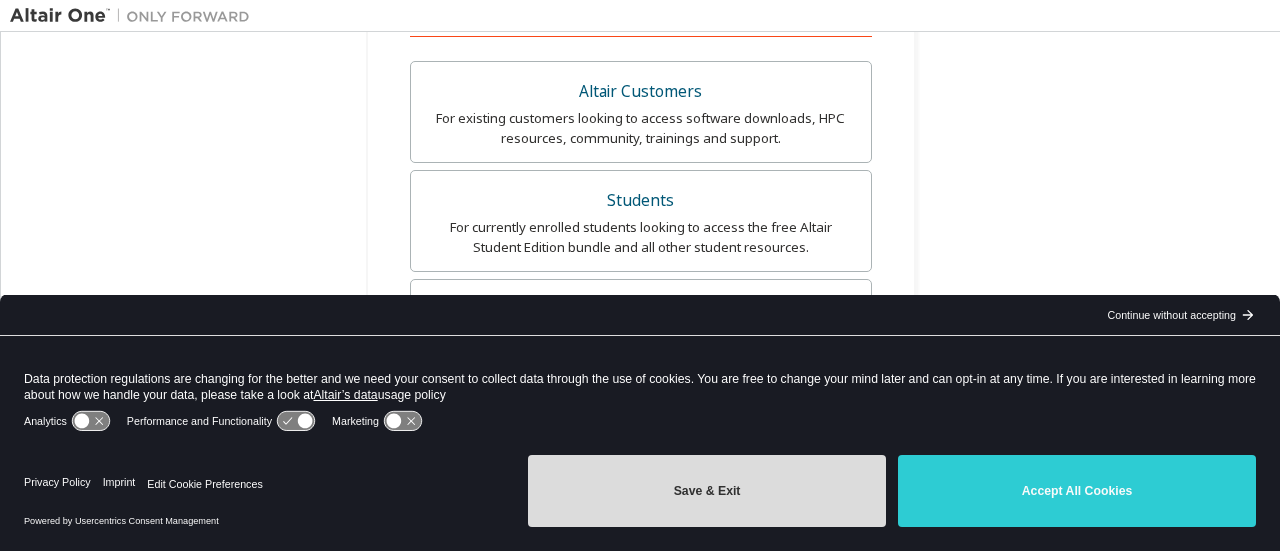 click on "Save & Exit" at bounding box center (707, 491) 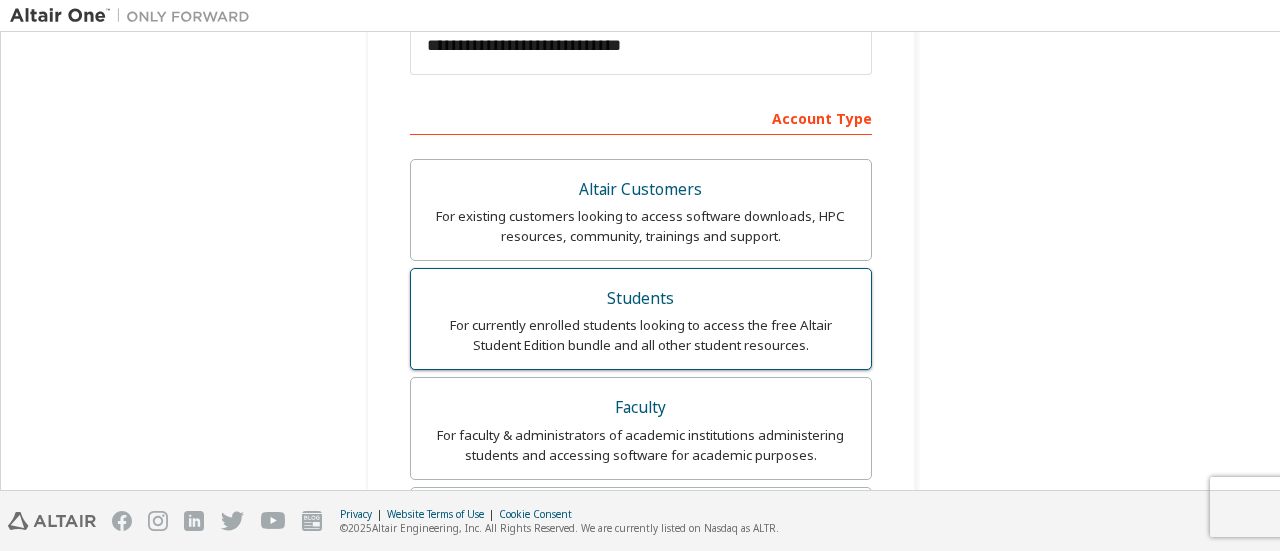 scroll, scrollTop: 300, scrollLeft: 0, axis: vertical 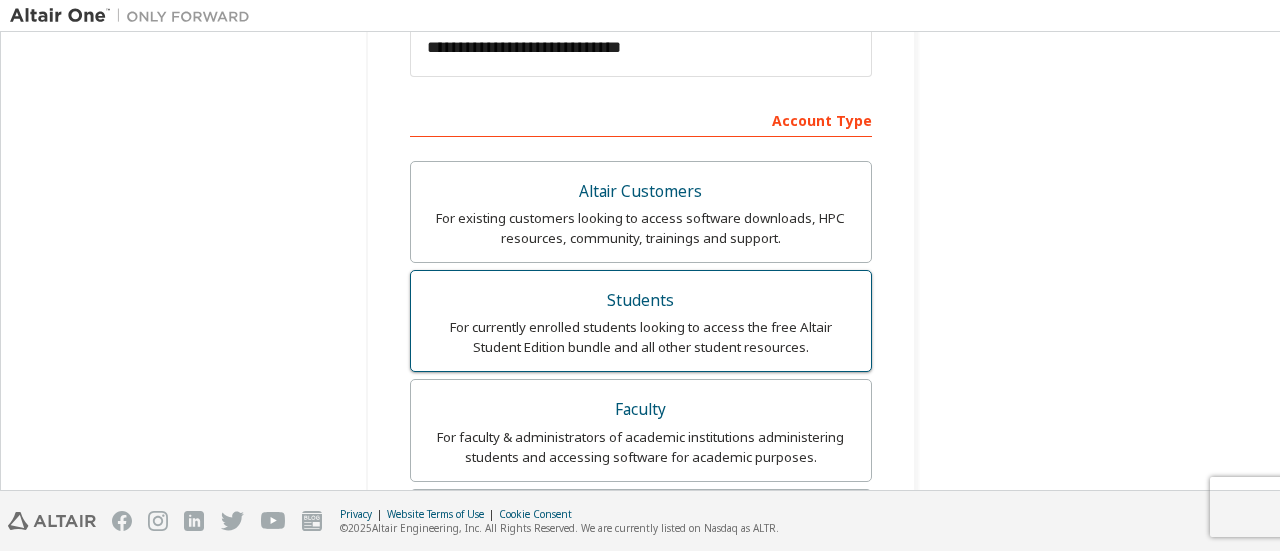 click on "For currently enrolled students looking to access the free Altair Student Edition bundle and all other student resources." at bounding box center [641, 337] 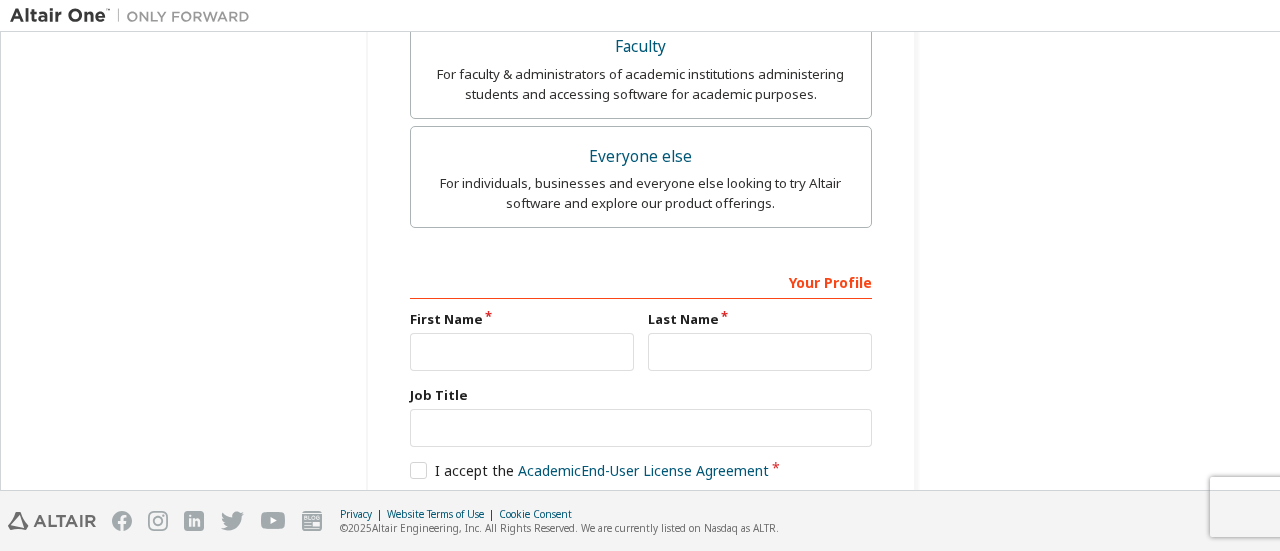 scroll, scrollTop: 700, scrollLeft: 0, axis: vertical 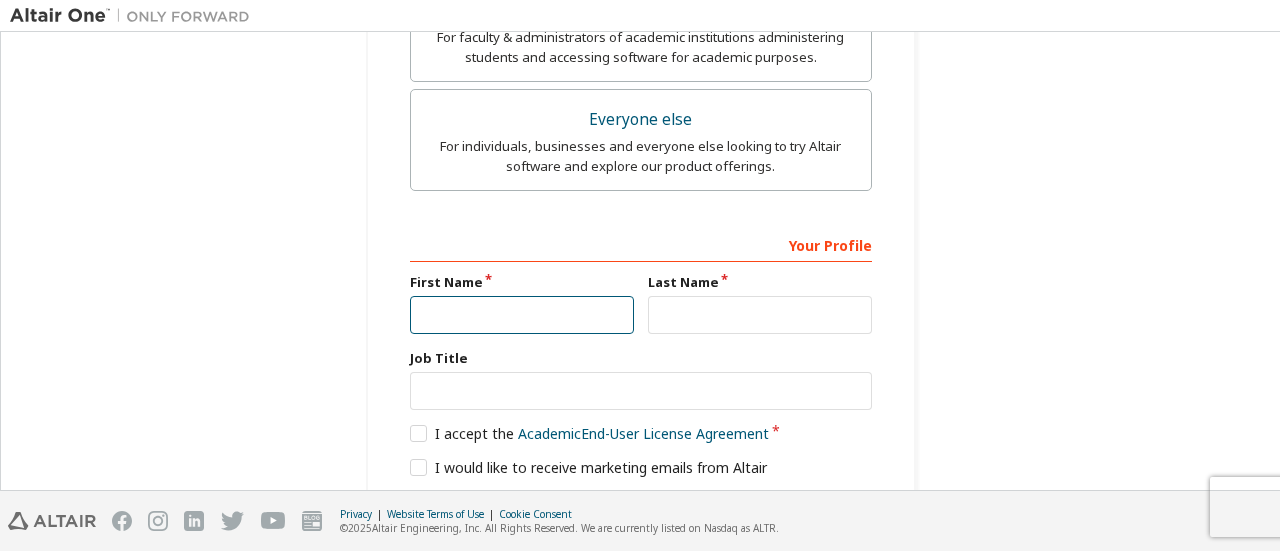 click at bounding box center (522, 315) 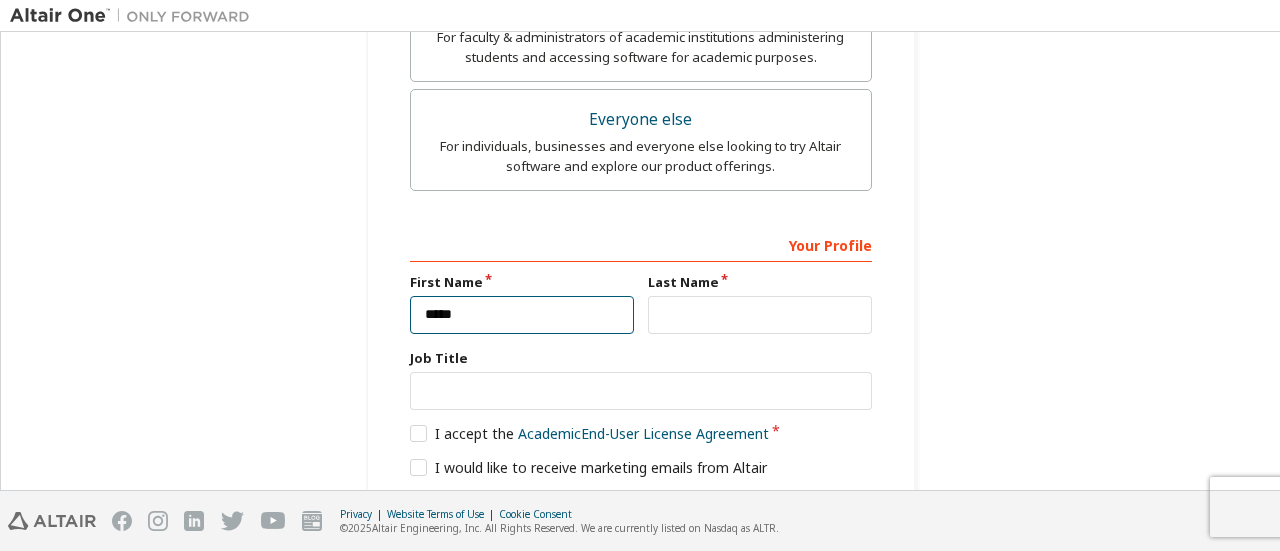 type on "*****" 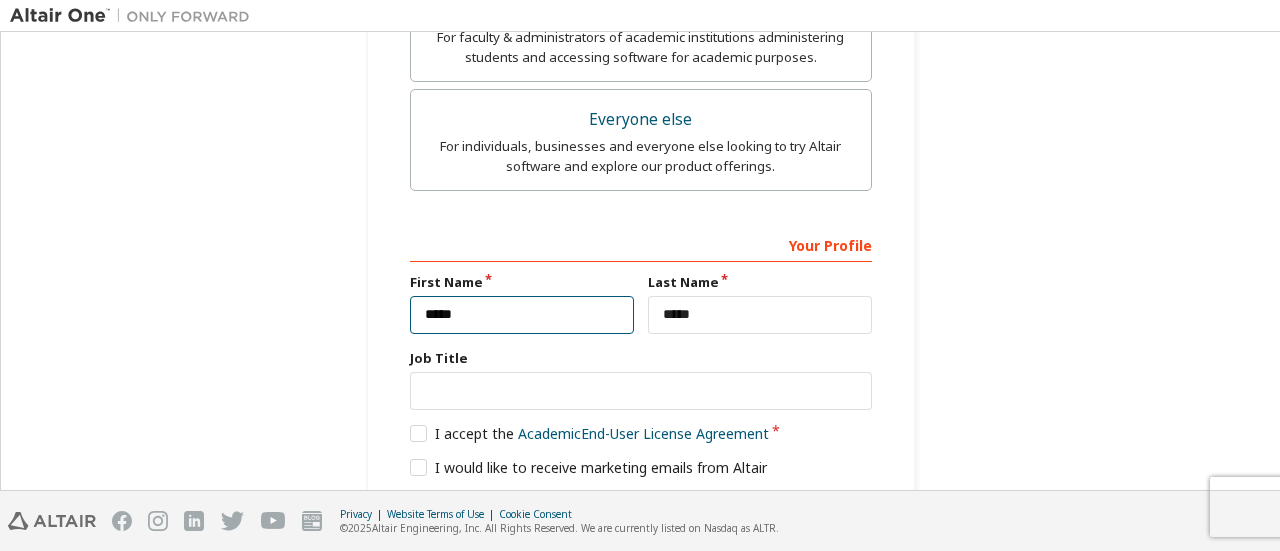 click on "*****" at bounding box center [522, 315] 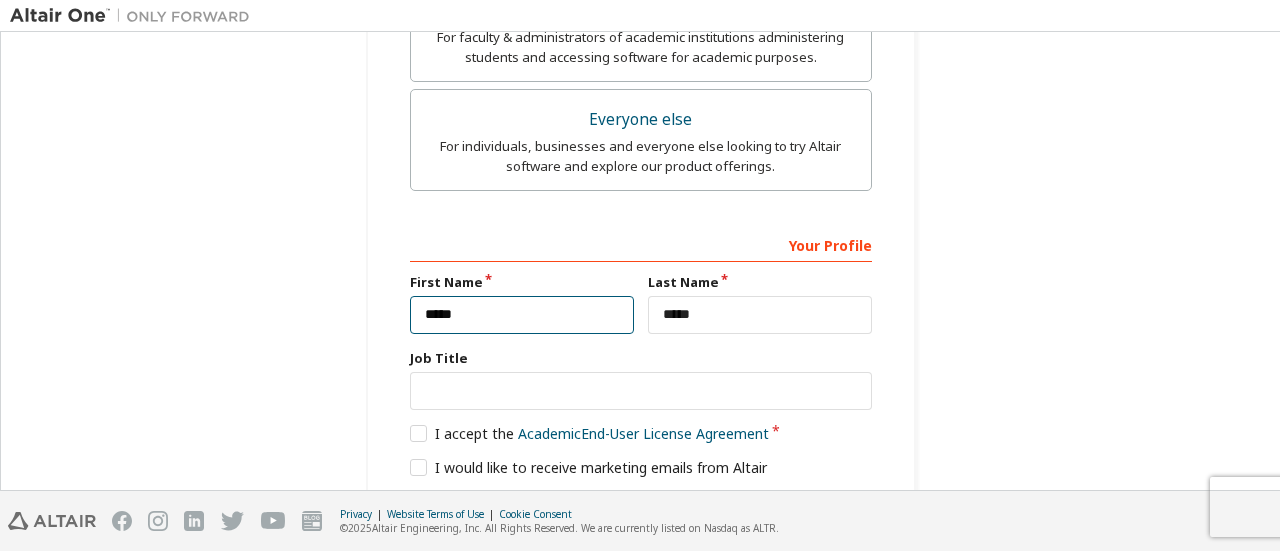 click on "*****" at bounding box center [522, 315] 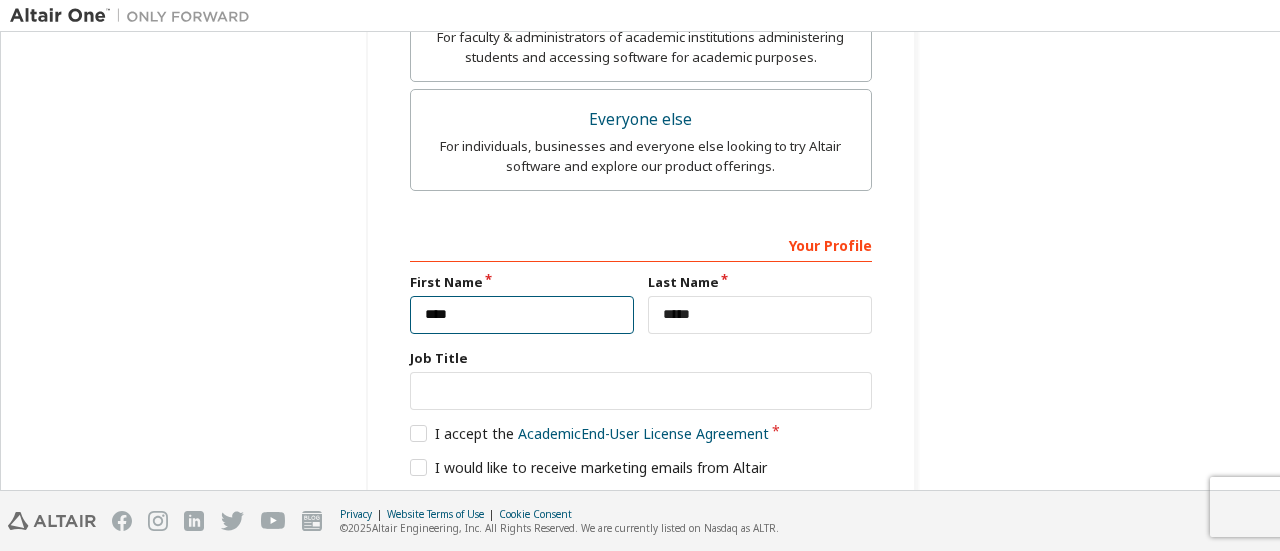 type on "*****" 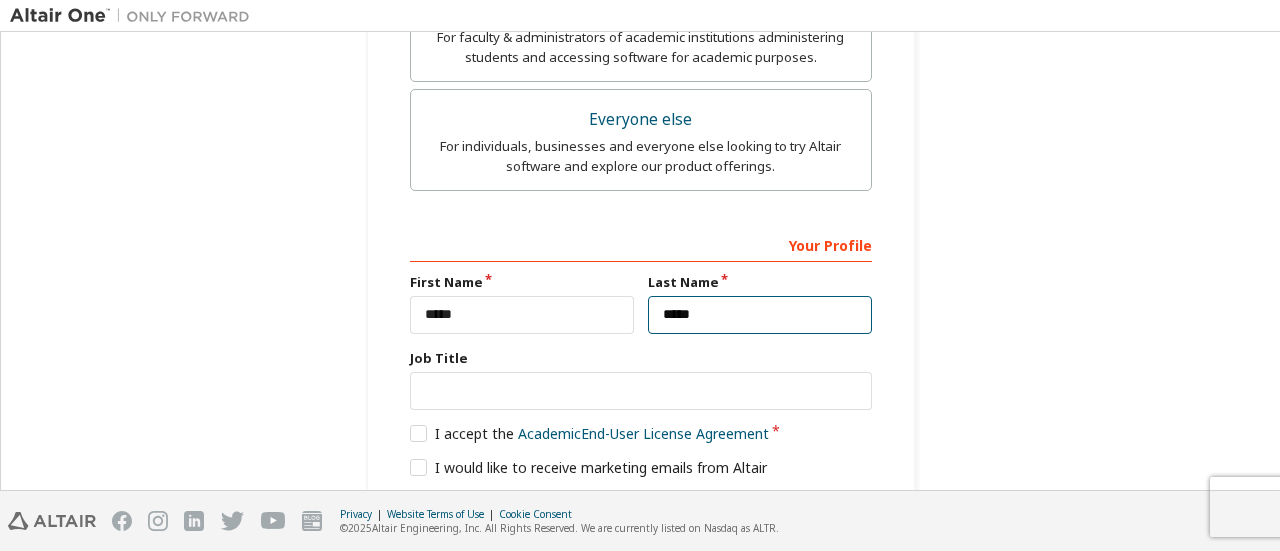 click on "*****" at bounding box center (760, 315) 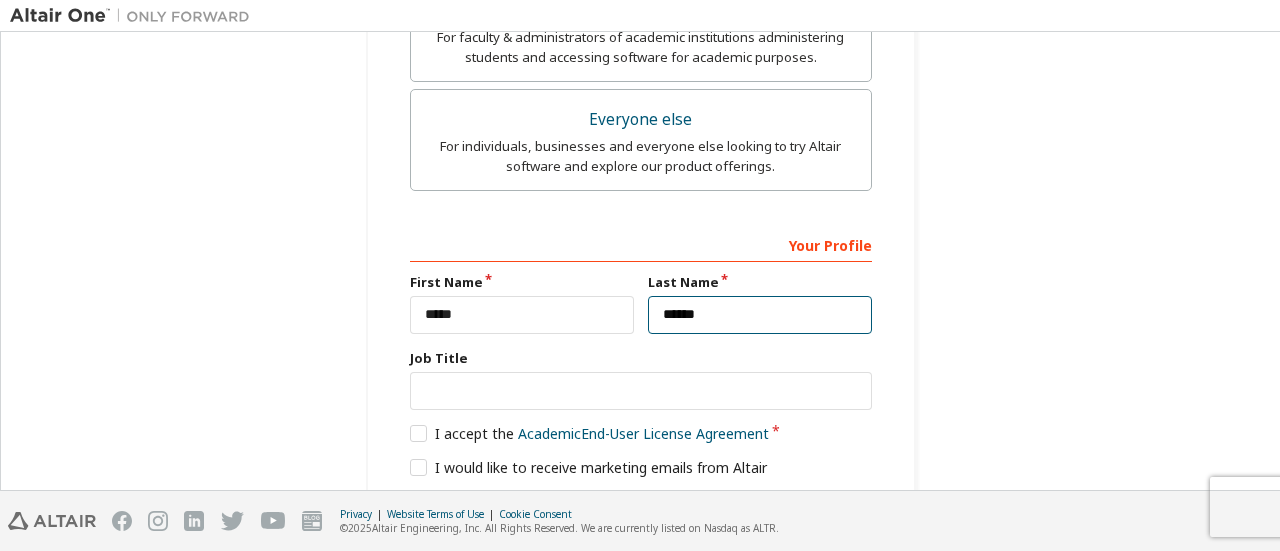 type on "*****" 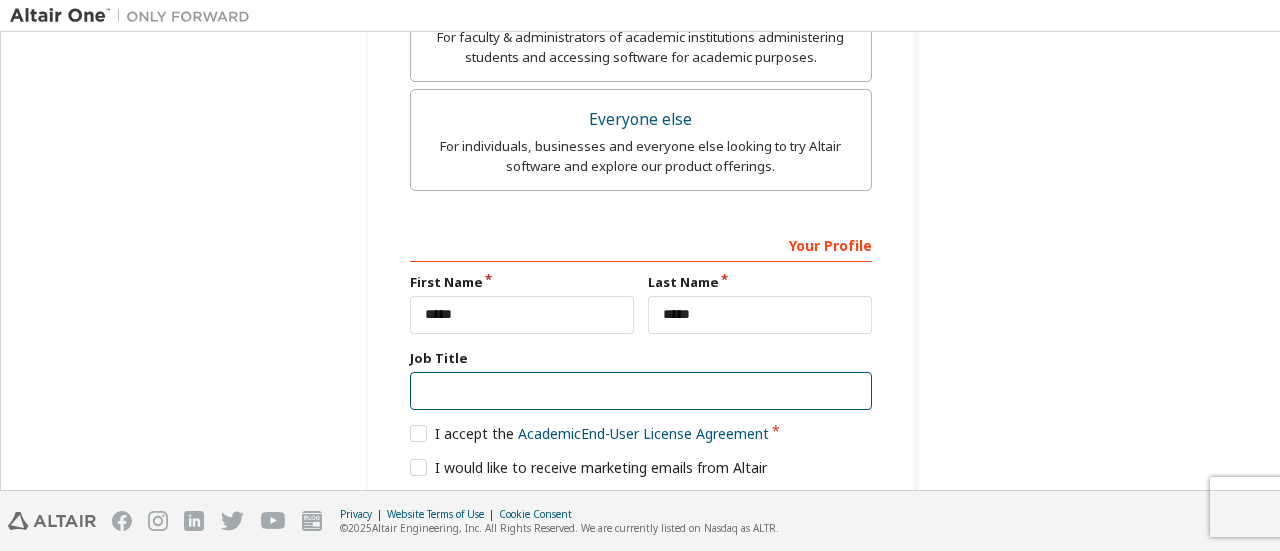 click at bounding box center (641, 391) 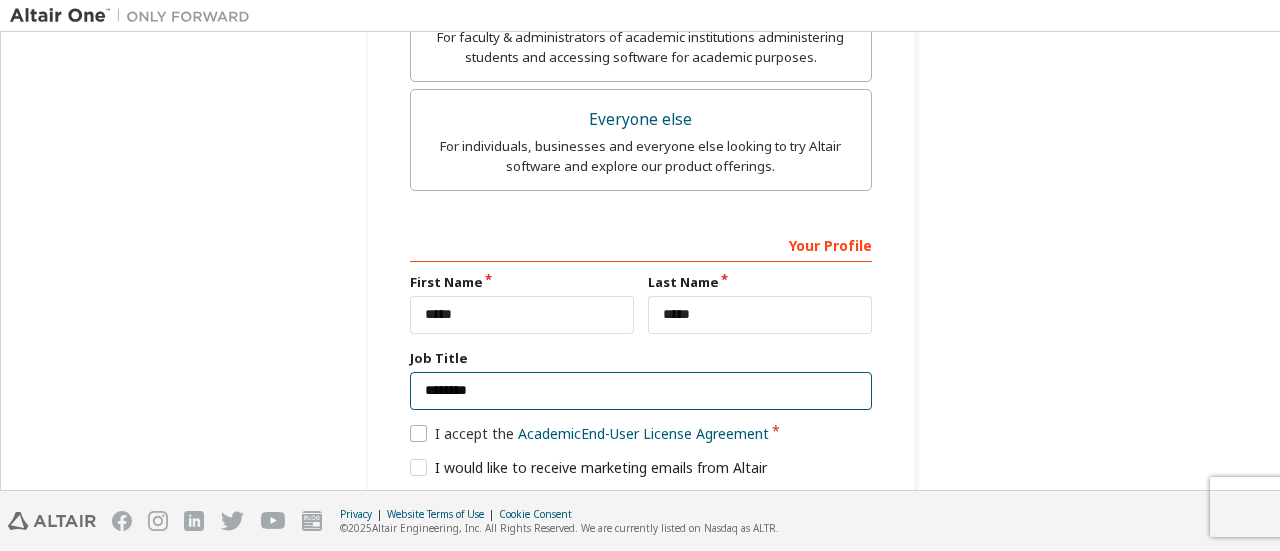 type on "*******" 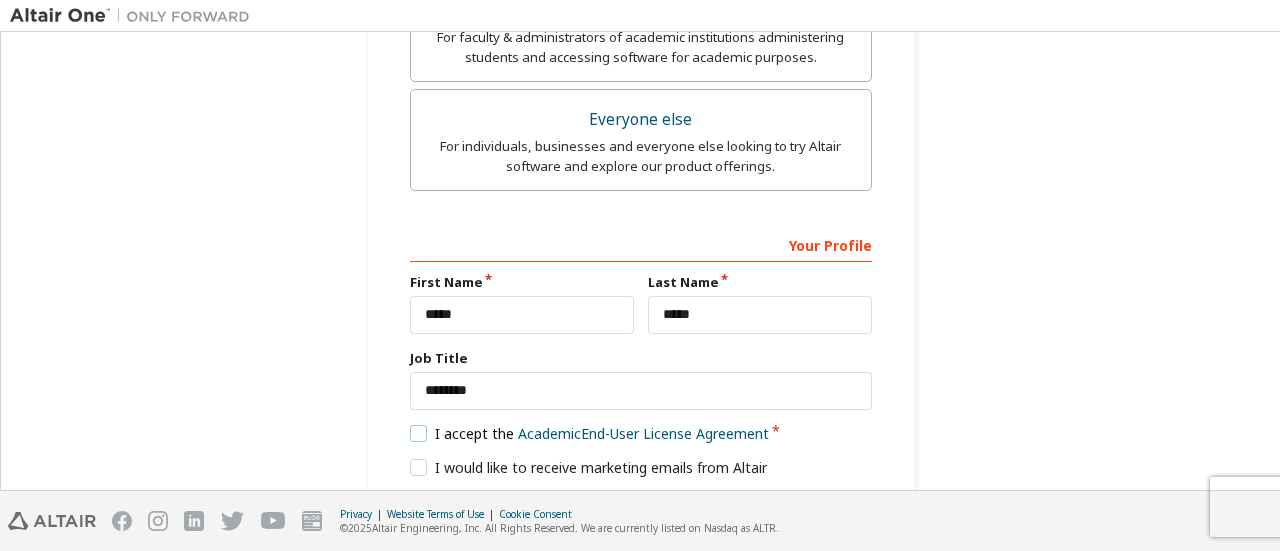 click on "I accept the   Academic   End-User License Agreement" at bounding box center [590, 433] 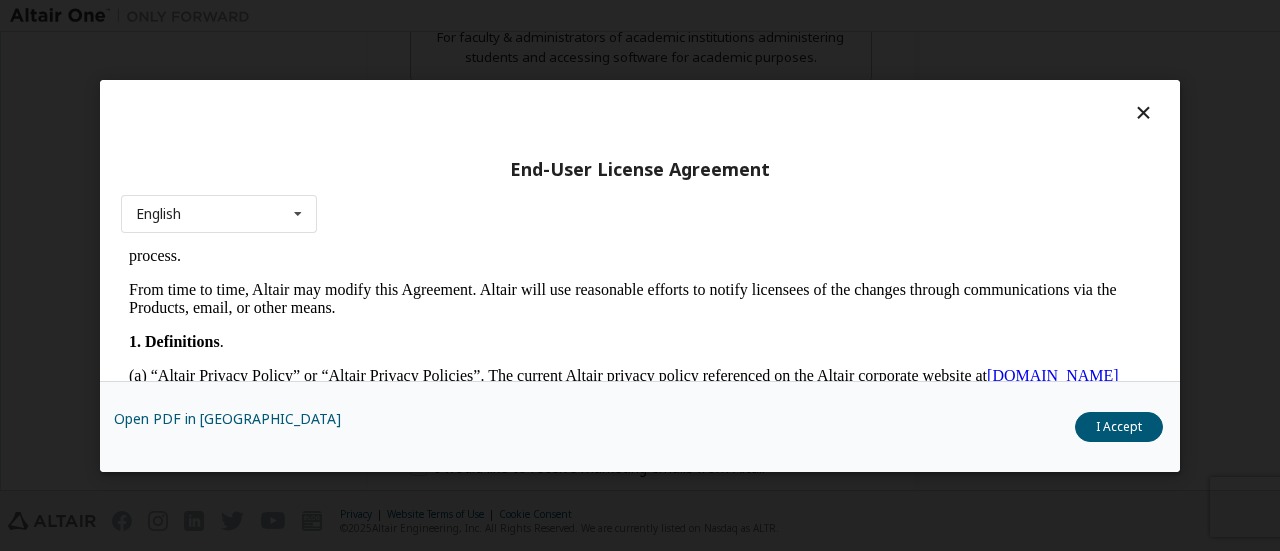 scroll, scrollTop: 400, scrollLeft: 0, axis: vertical 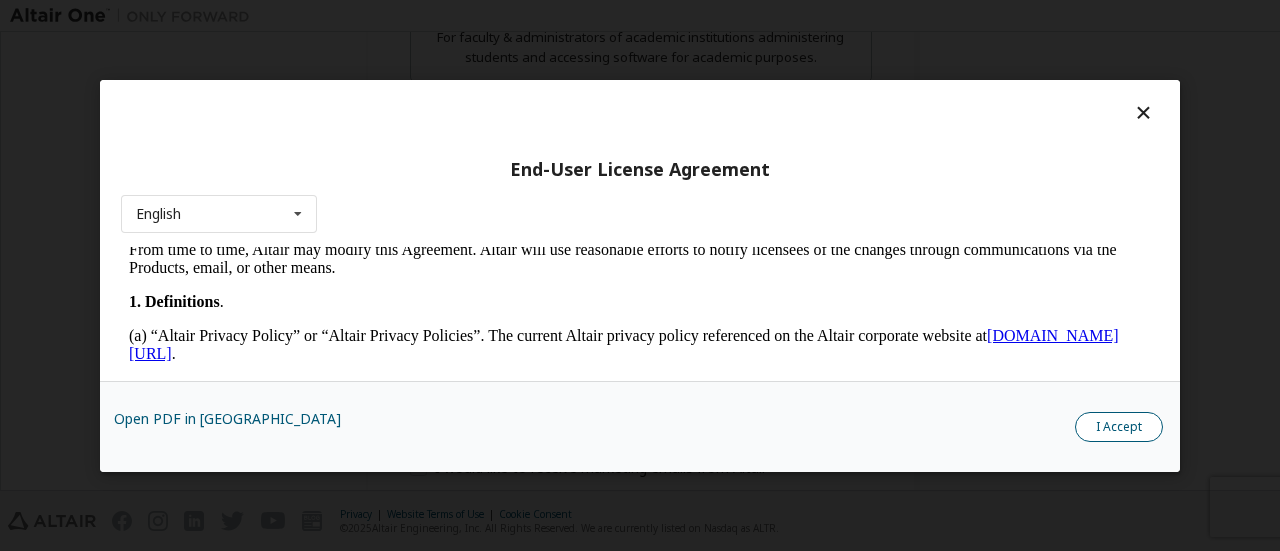 click on "Open PDF in New Tab I Accept" at bounding box center [640, 425] 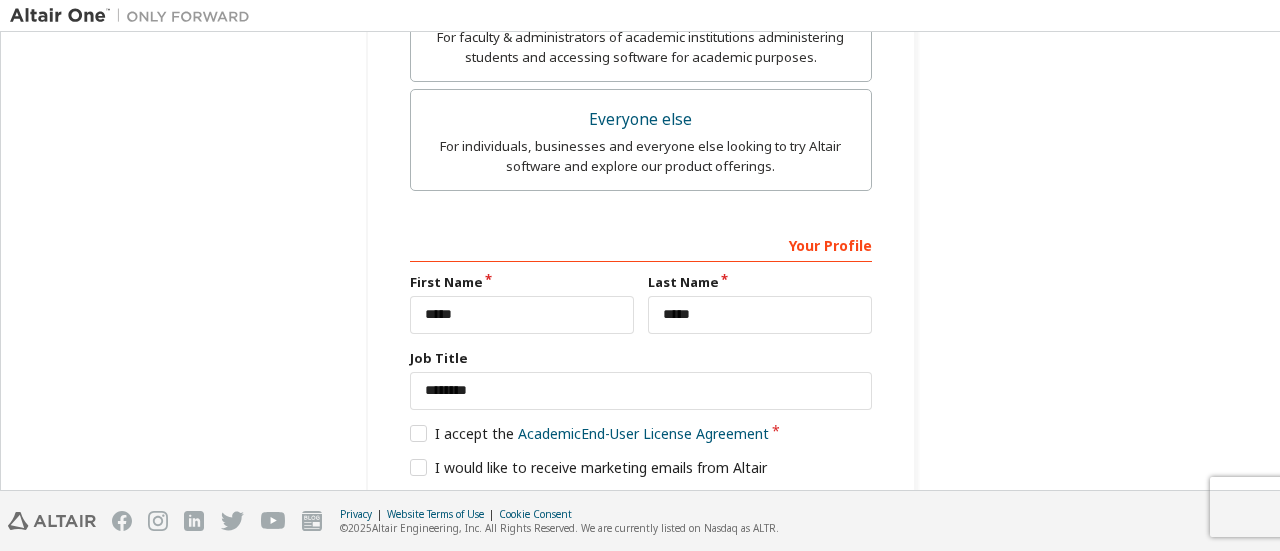 scroll, scrollTop: 770, scrollLeft: 0, axis: vertical 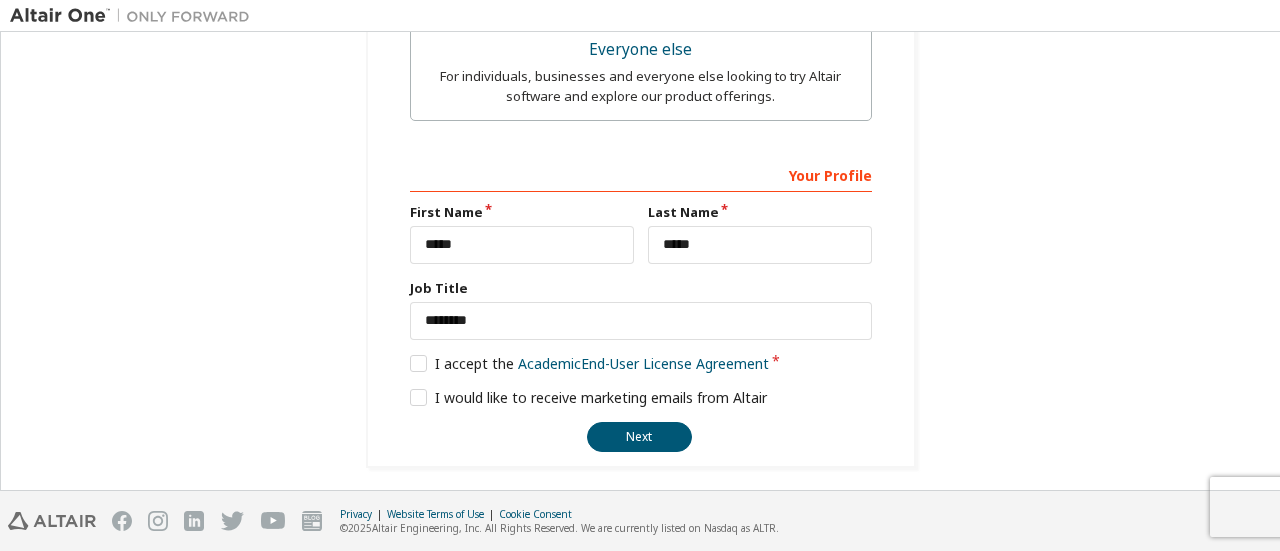 click on "I would like to receive marketing emails from Altair" at bounding box center (641, 398) 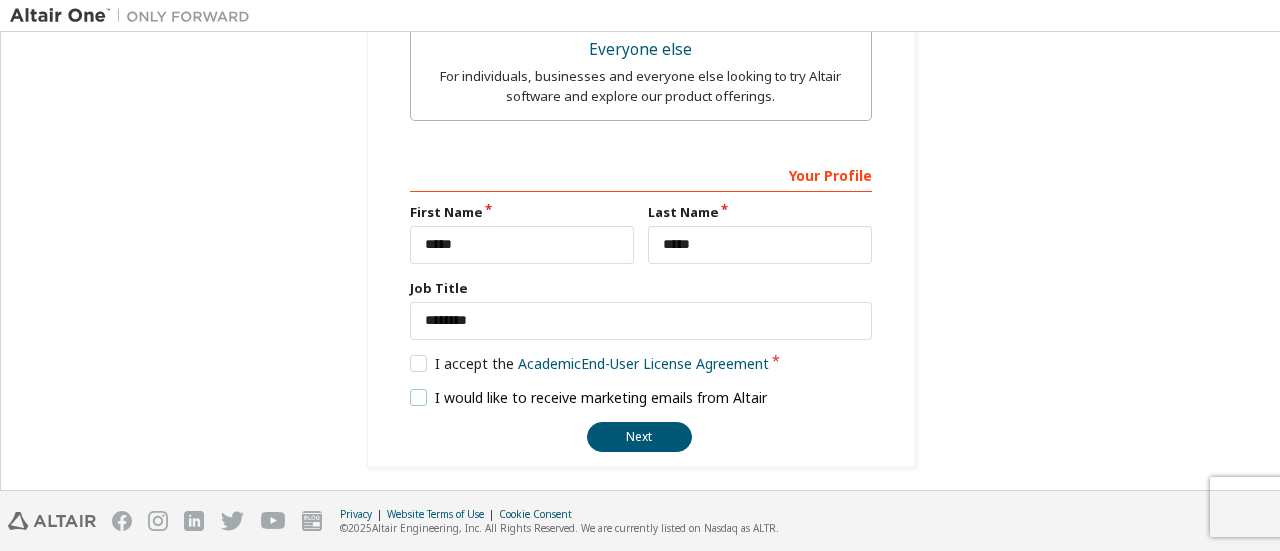 click on "I would like to receive marketing emails from Altair" at bounding box center [589, 397] 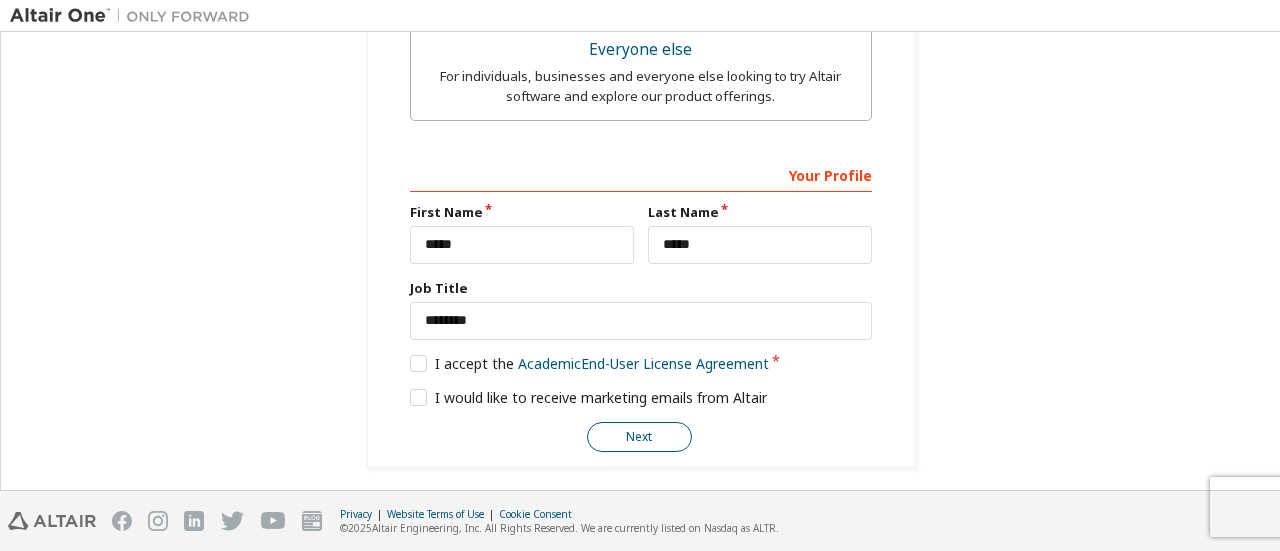 click on "Next" at bounding box center [639, 437] 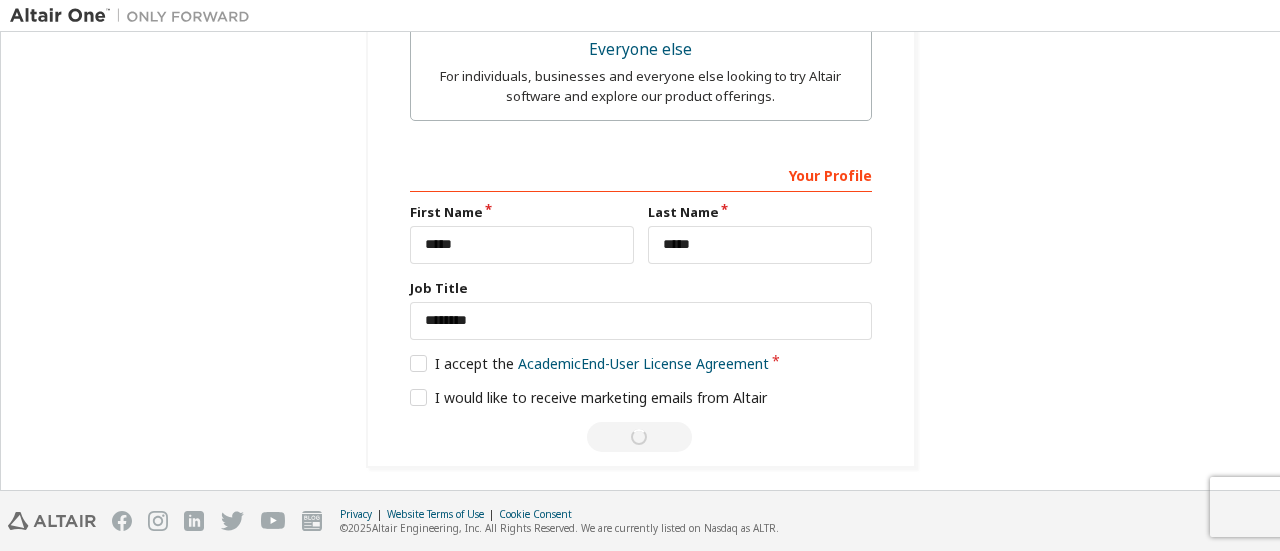 scroll, scrollTop: 92, scrollLeft: 0, axis: vertical 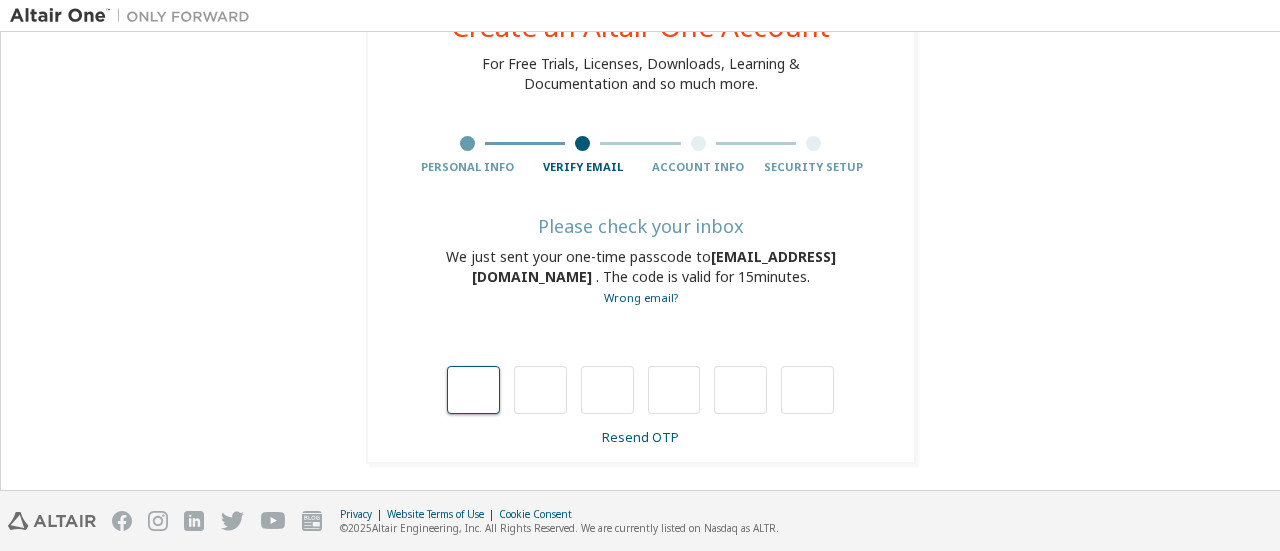 click at bounding box center [473, 390] 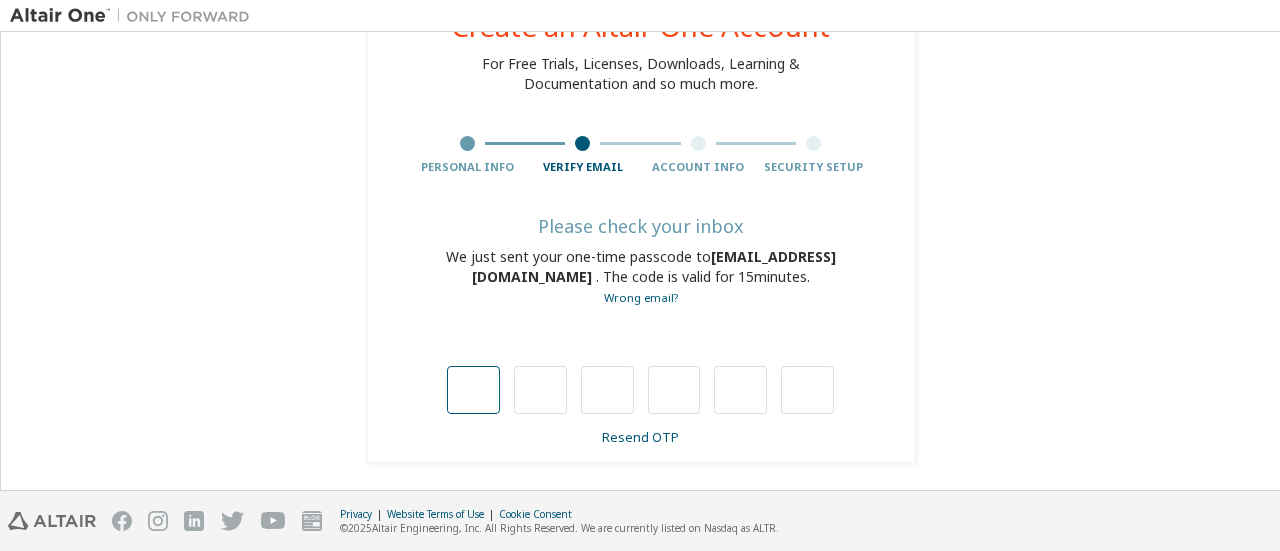 type on "*" 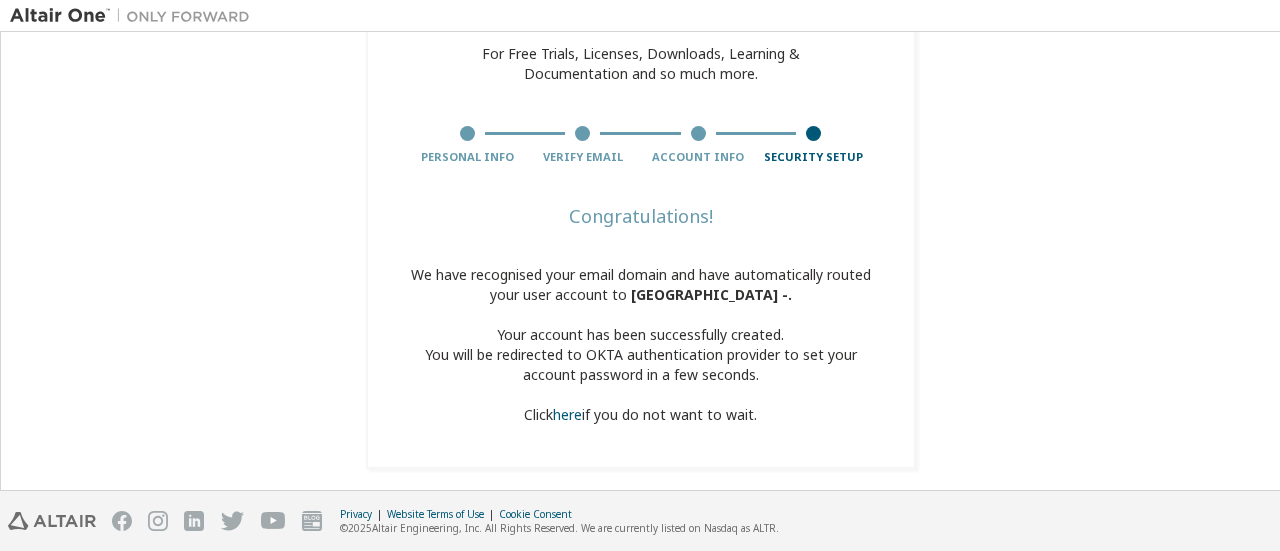 scroll, scrollTop: 108, scrollLeft: 0, axis: vertical 